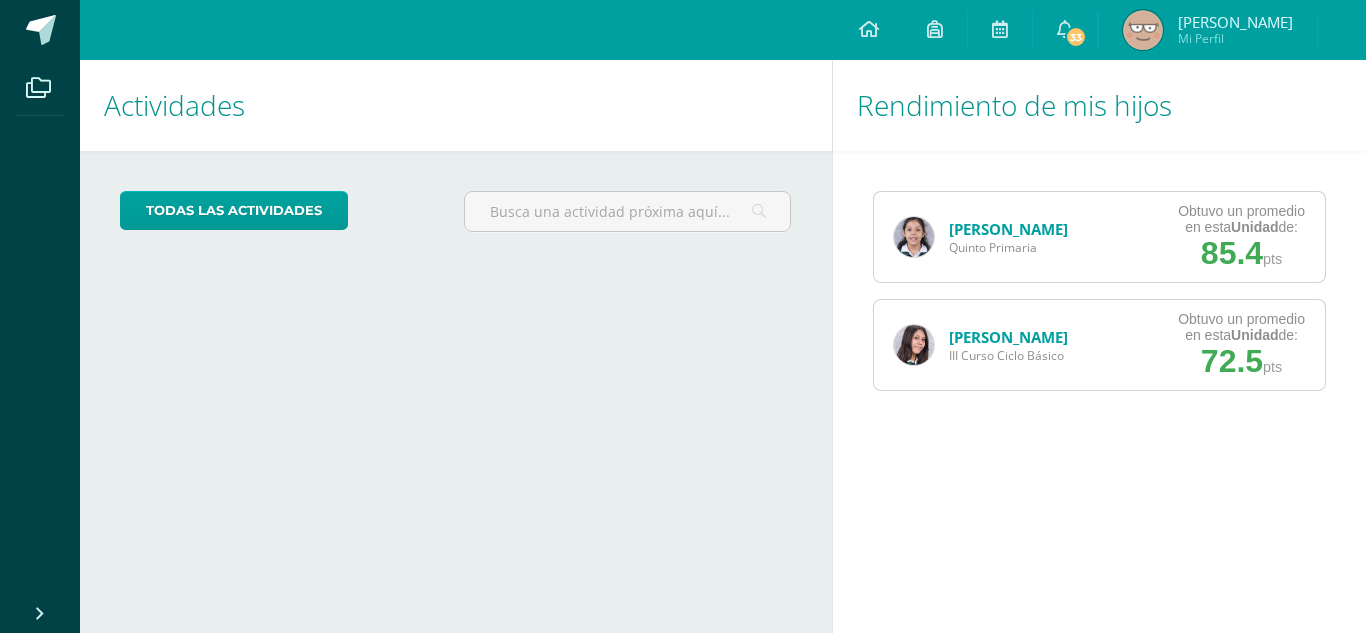 scroll, scrollTop: 0, scrollLeft: 0, axis: both 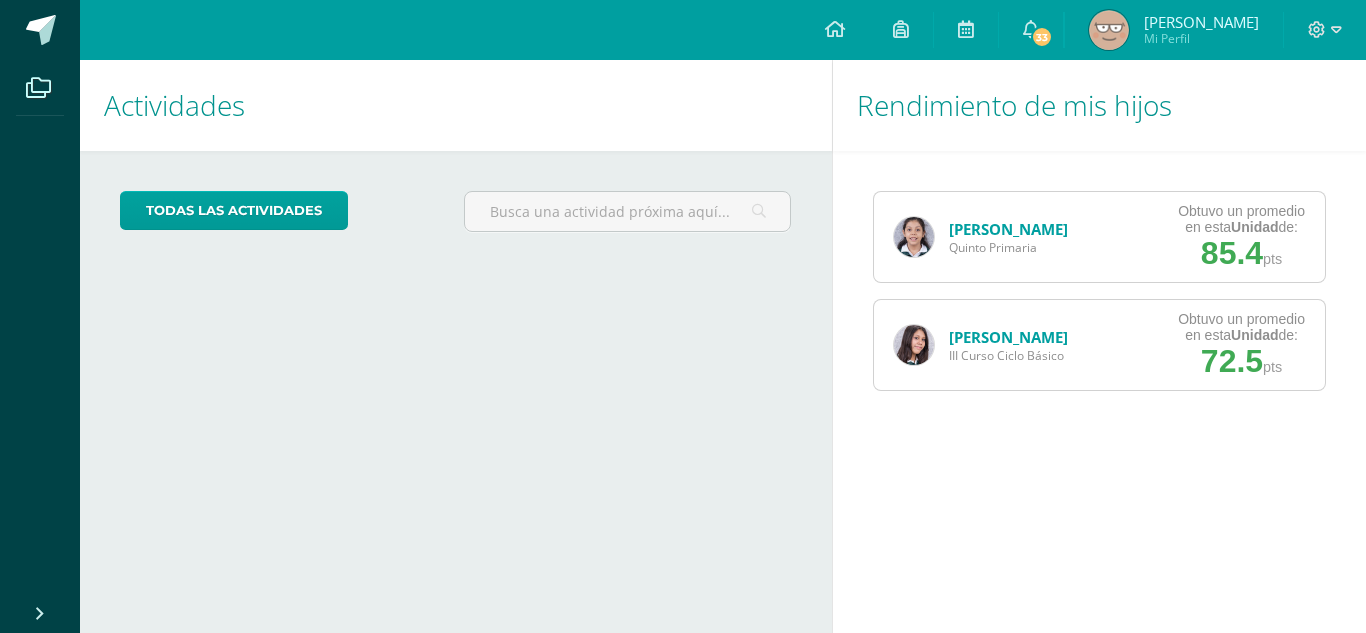 click at bounding box center (914, 345) 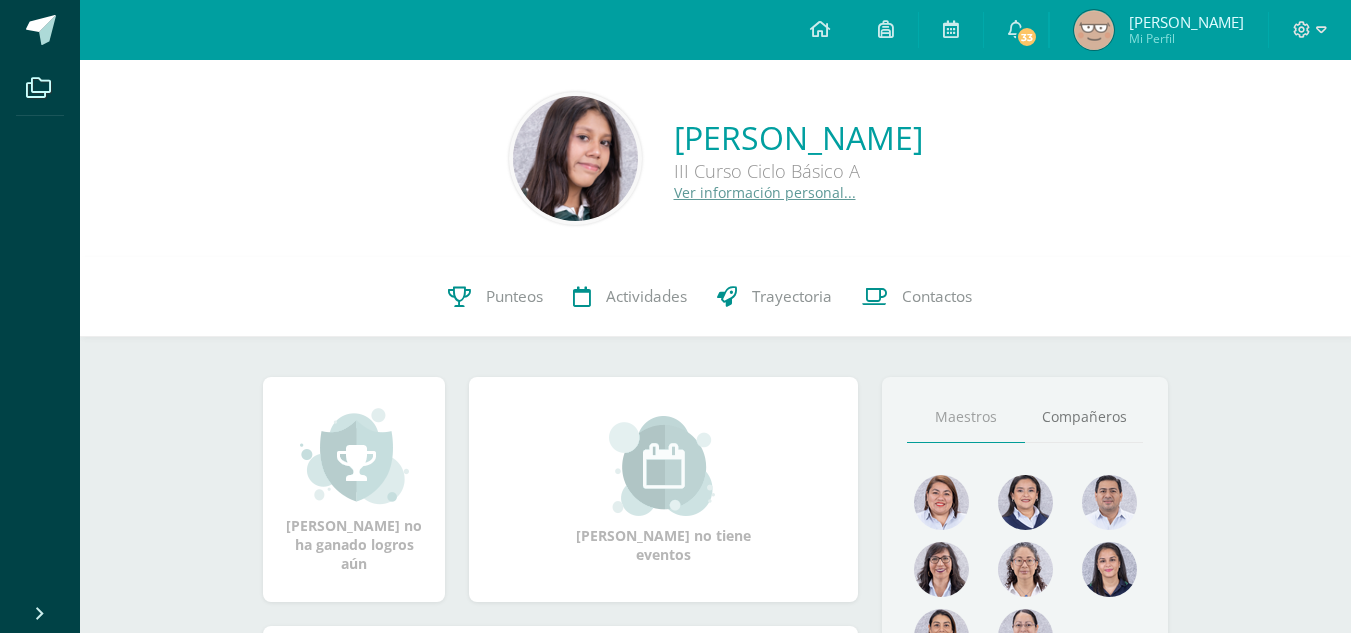 scroll, scrollTop: 0, scrollLeft: 0, axis: both 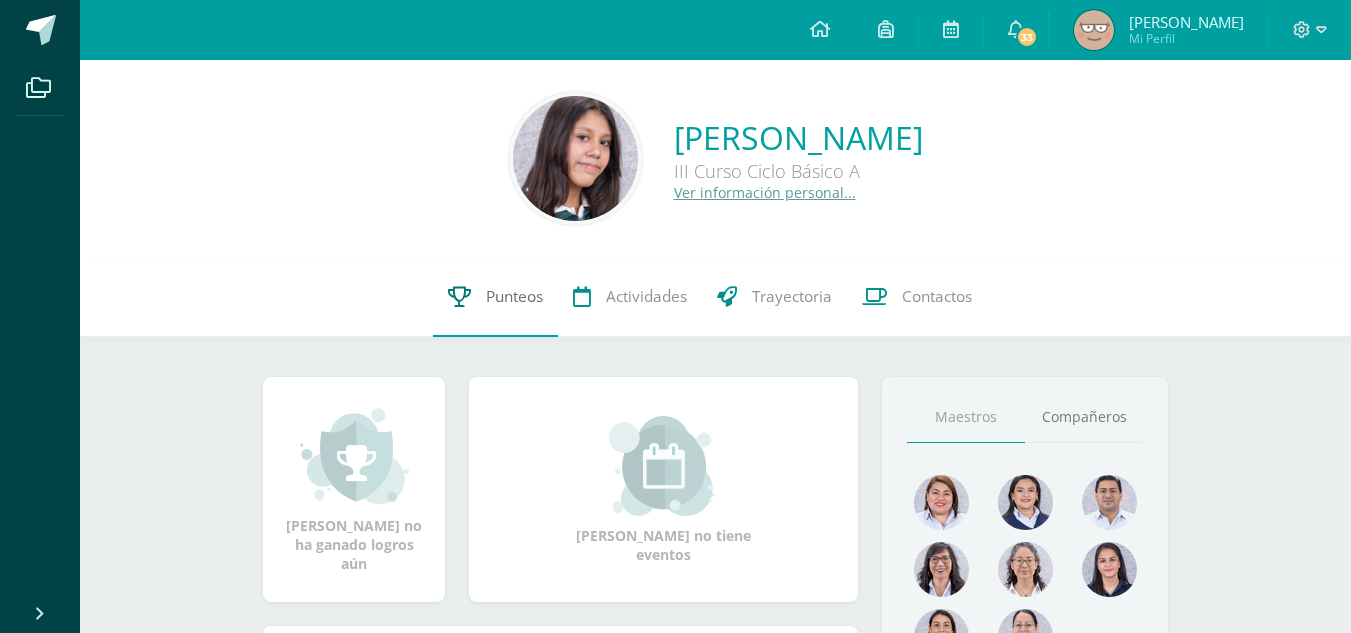 click on "Punteos" at bounding box center (514, 296) 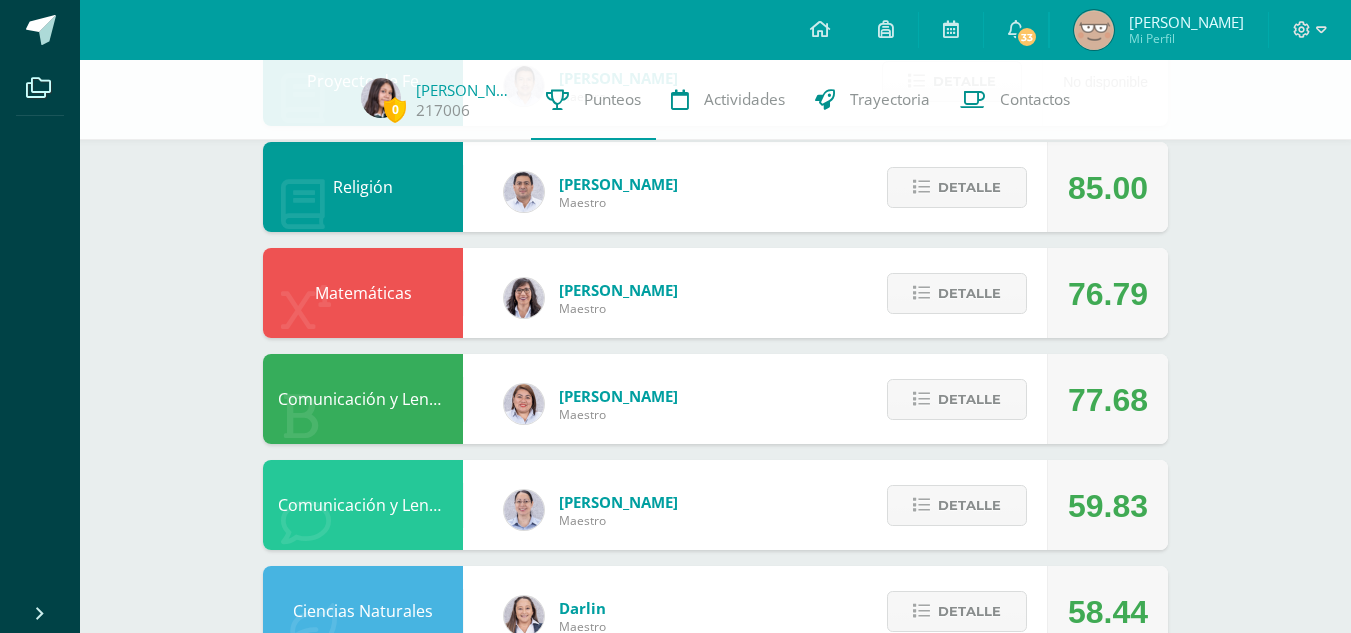 scroll, scrollTop: 703, scrollLeft: 0, axis: vertical 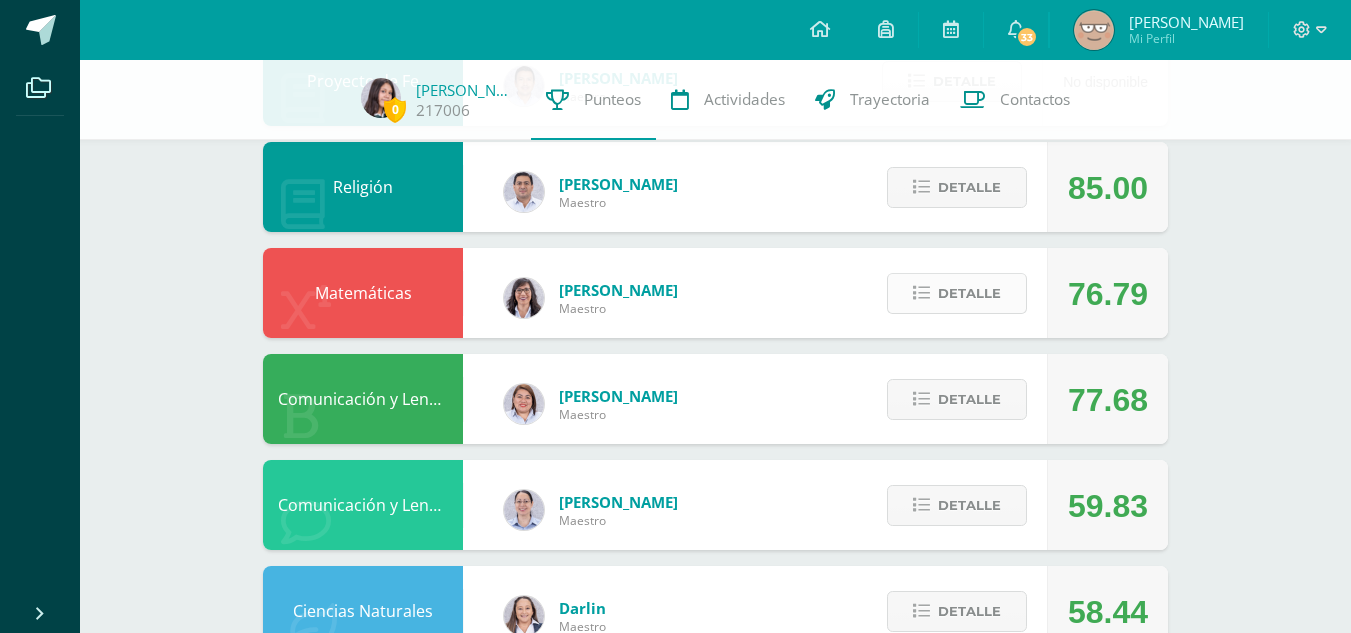 click on "Detalle" at bounding box center (969, 293) 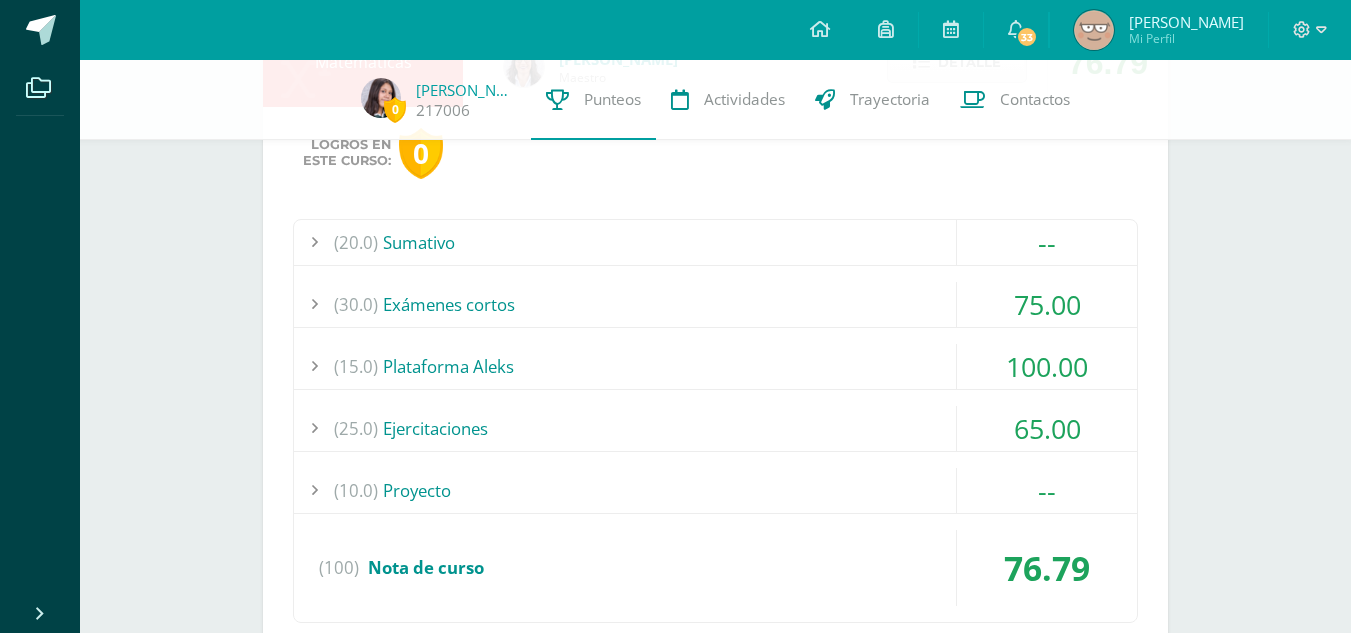 scroll, scrollTop: 948, scrollLeft: 0, axis: vertical 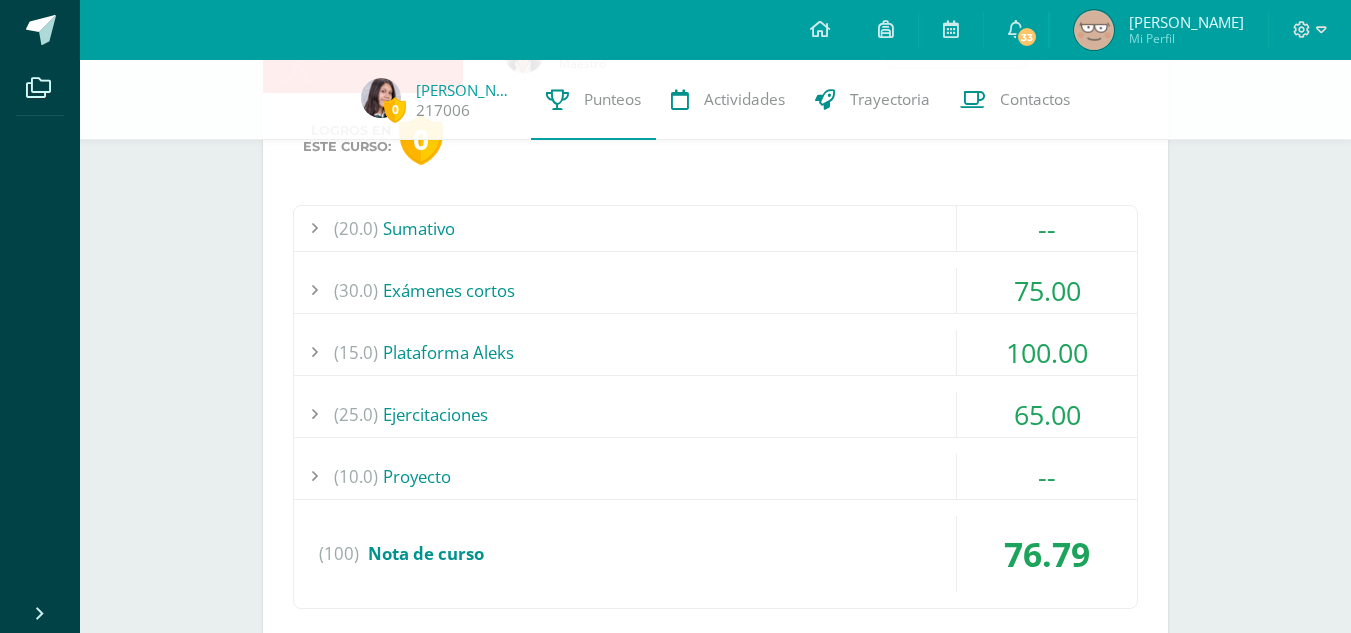 click on "(30.0)
Exámenes cortos" at bounding box center [715, 290] 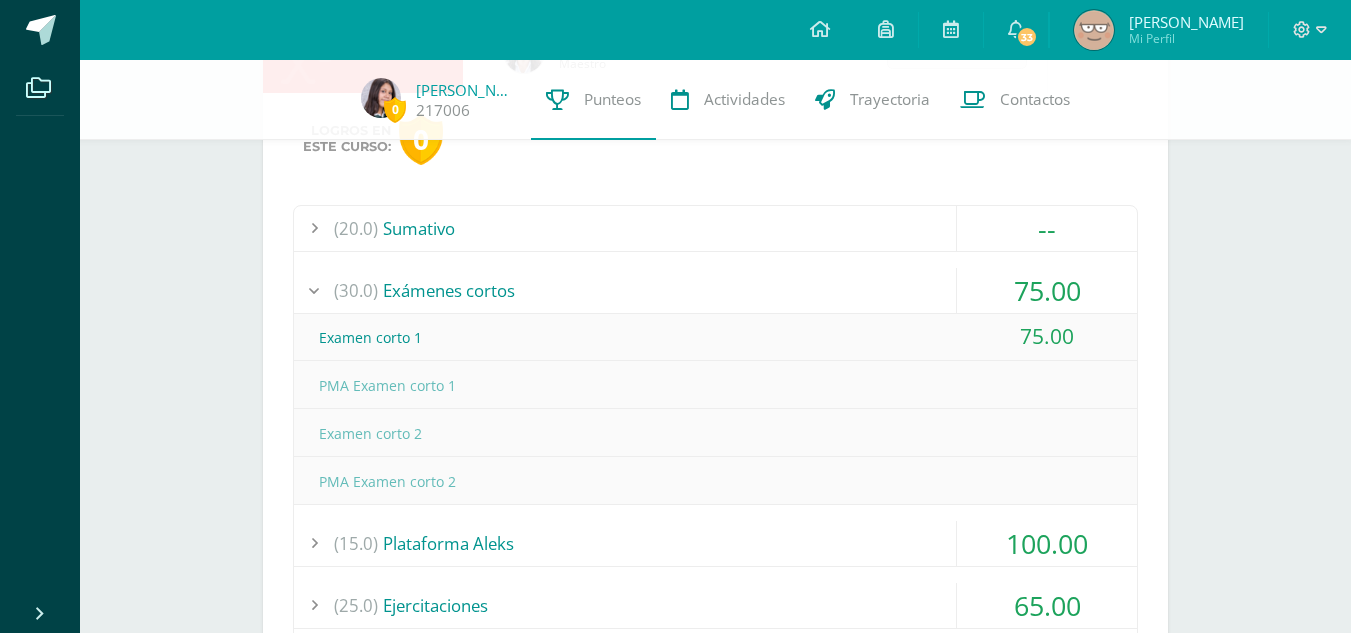 click on "(30.0)
Exámenes cortos" at bounding box center [715, 290] 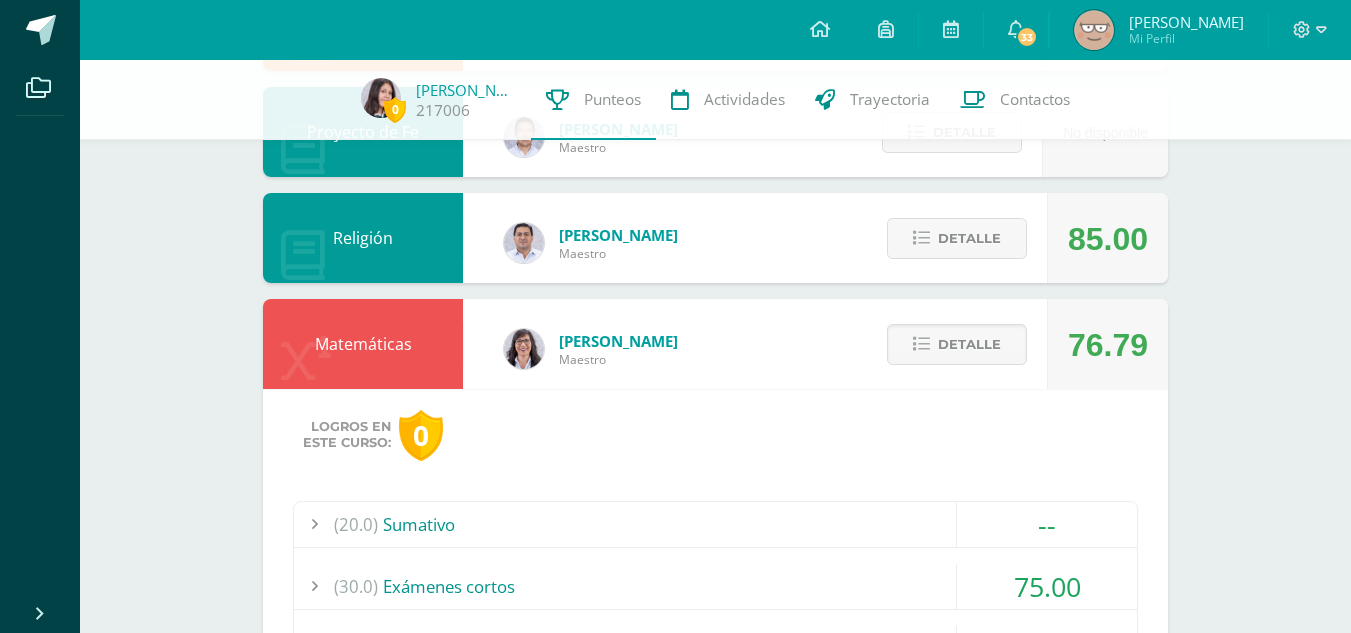 scroll, scrollTop: 651, scrollLeft: 0, axis: vertical 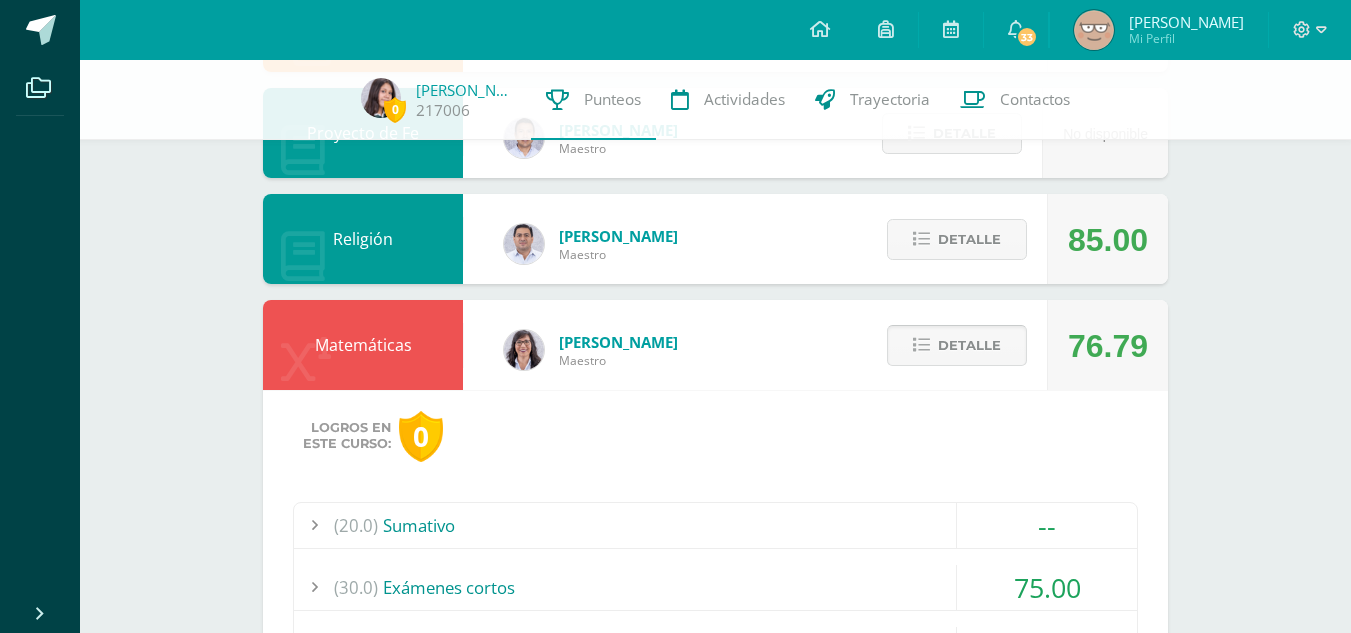 click on "Detalle" at bounding box center [969, 345] 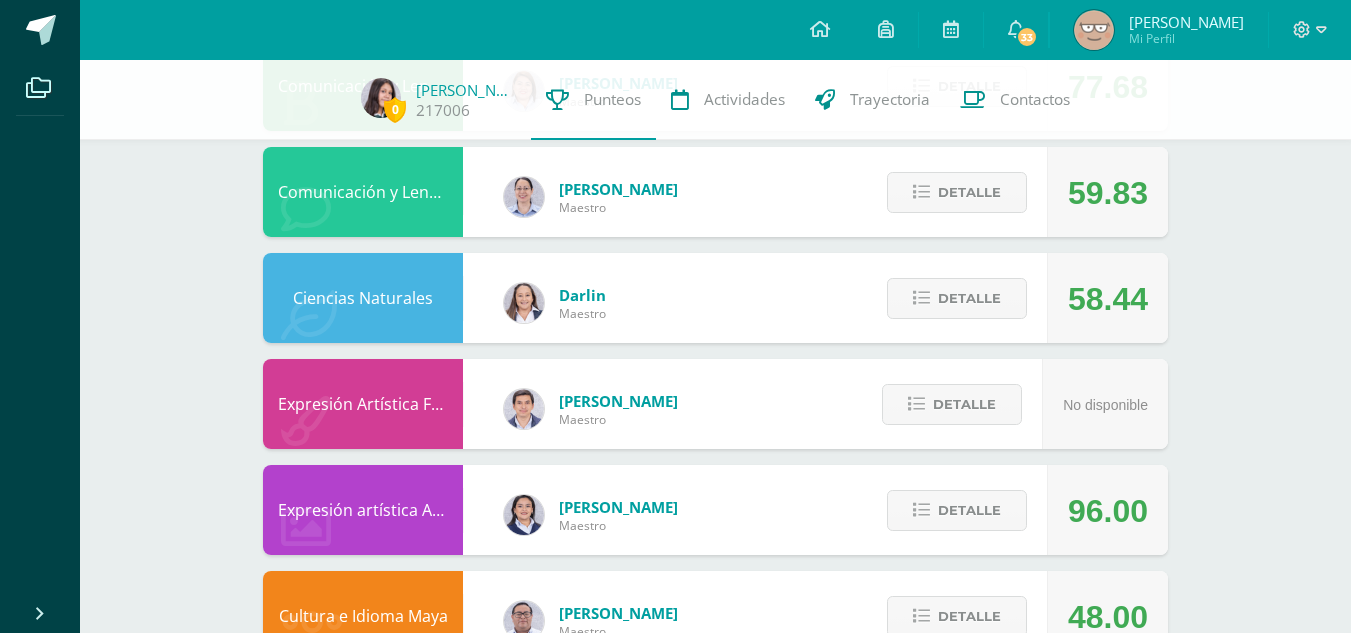 scroll, scrollTop: 1017, scrollLeft: 0, axis: vertical 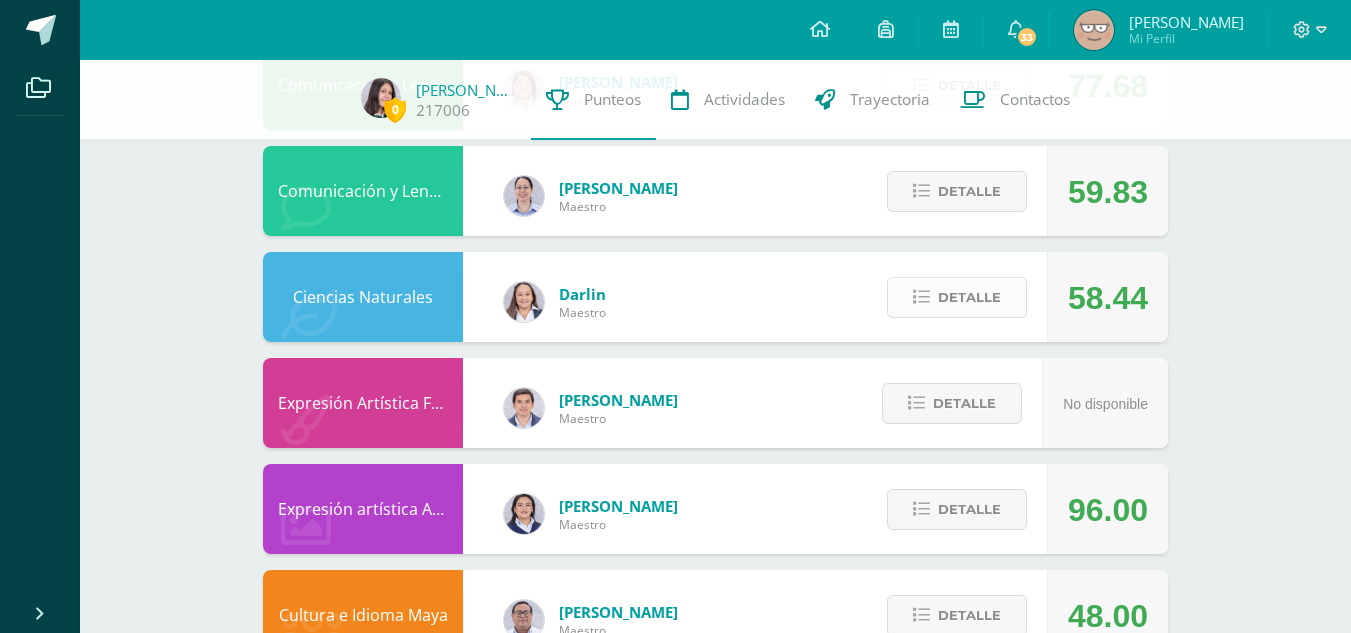 click on "Detalle" at bounding box center (969, 297) 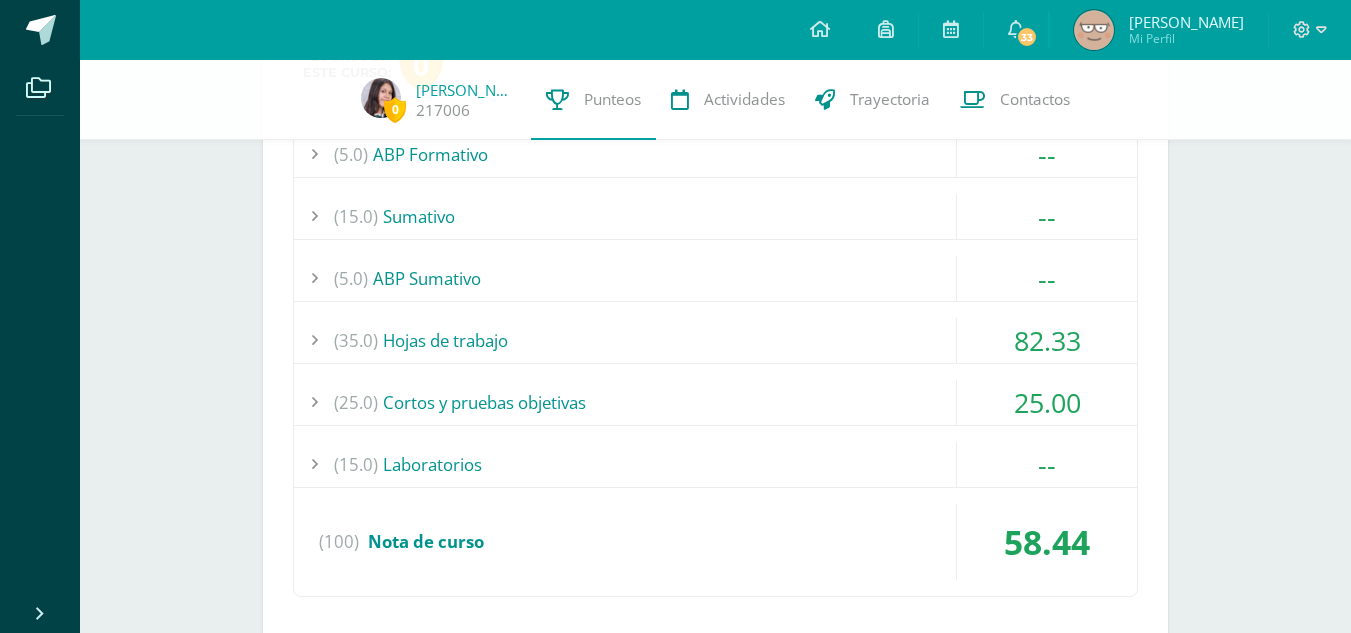 scroll, scrollTop: 1364, scrollLeft: 0, axis: vertical 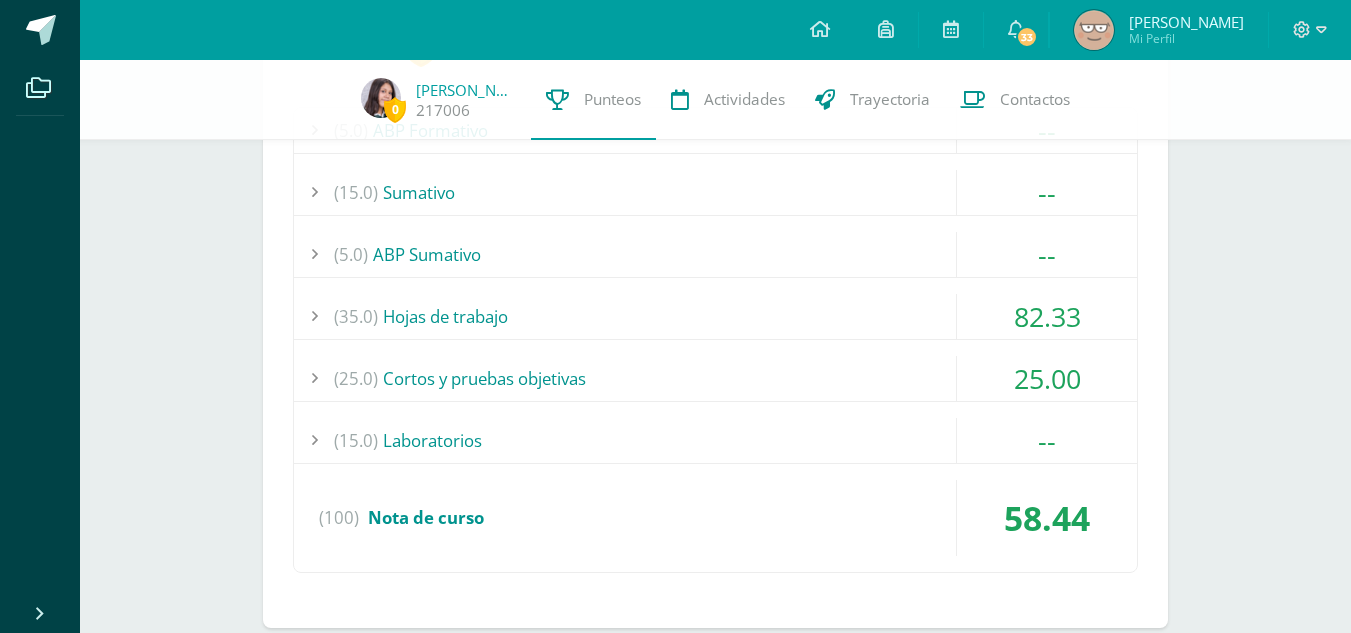 click on "(35.0)
Hojas de trabajo" at bounding box center [715, 316] 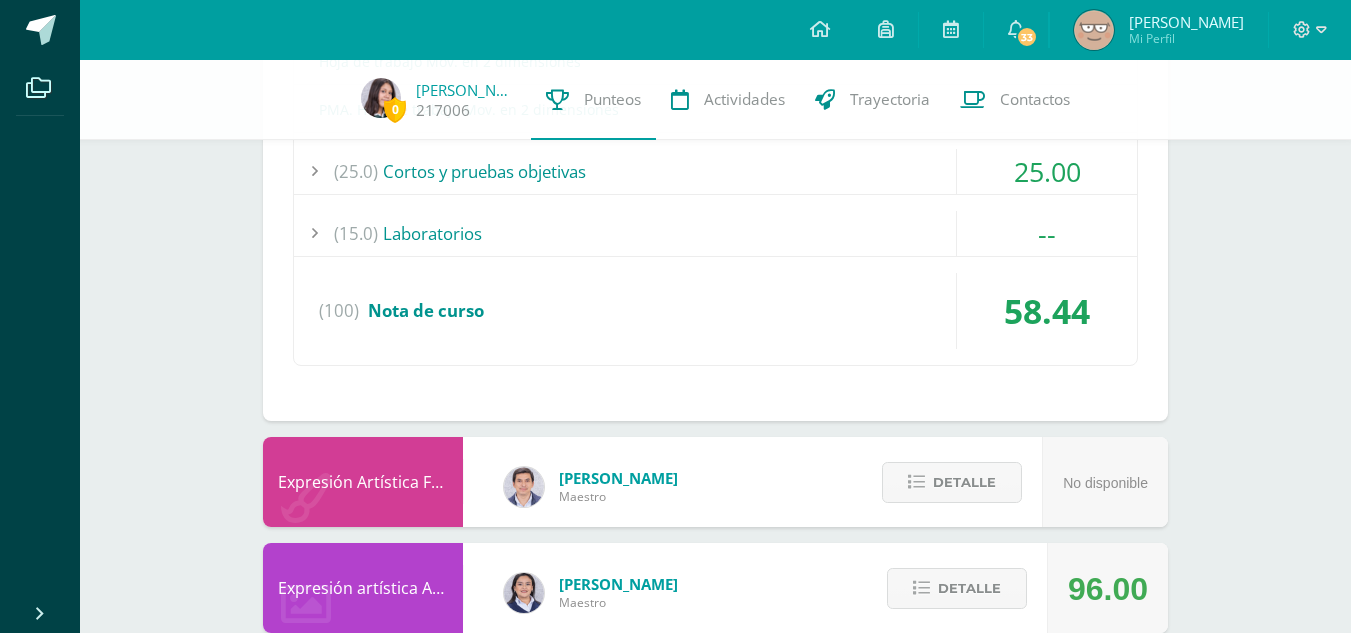scroll, scrollTop: 2143, scrollLeft: 0, axis: vertical 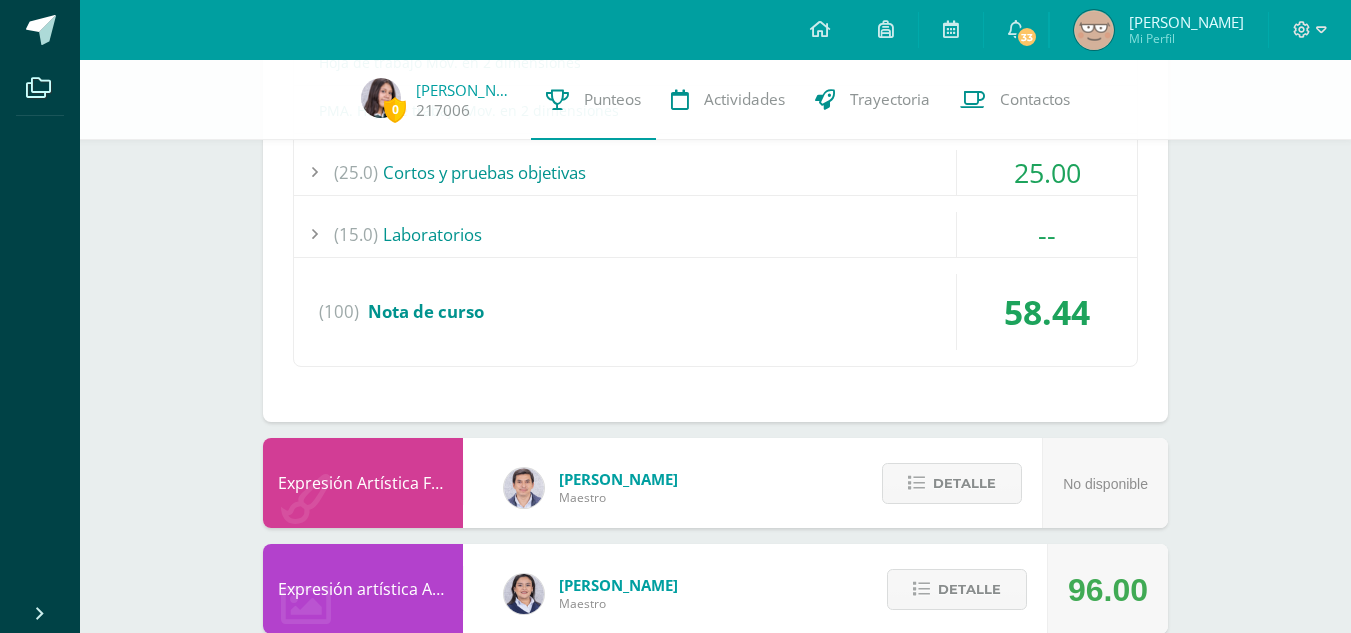 drag, startPoint x: 878, startPoint y: 158, endPoint x: 813, endPoint y: 183, distance: 69.641945 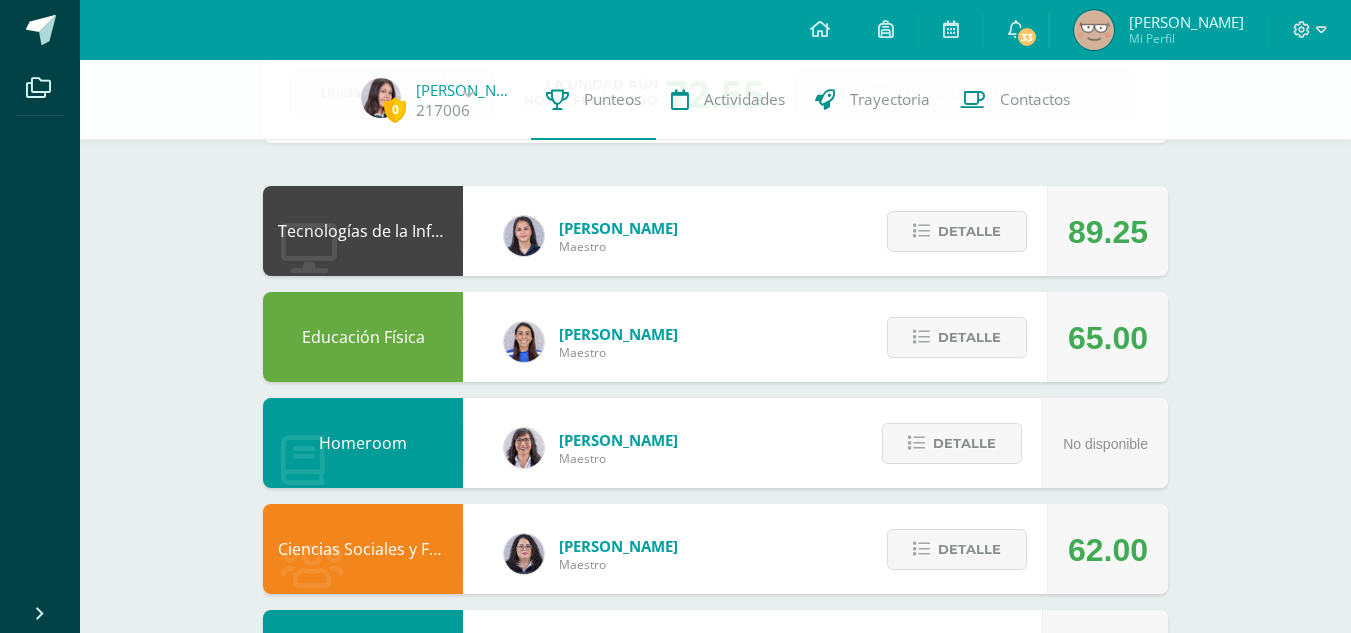 scroll, scrollTop: 0, scrollLeft: 0, axis: both 